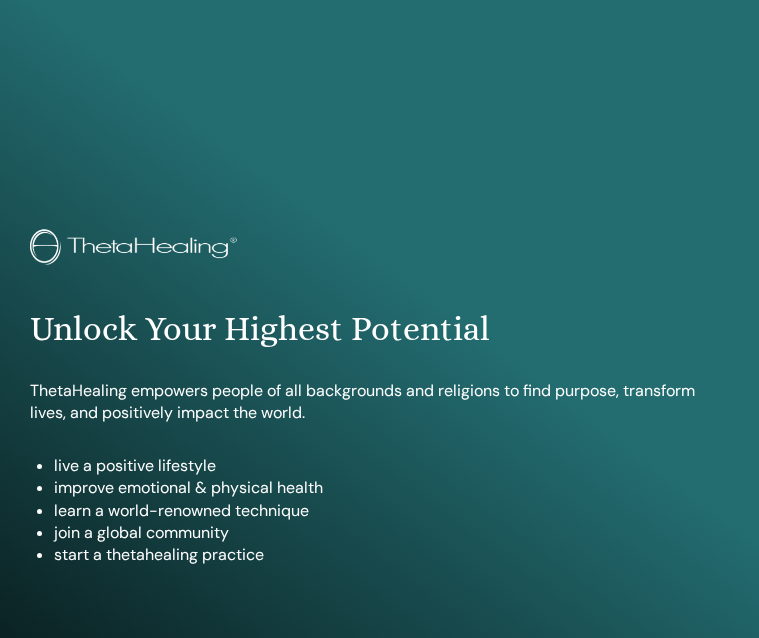 scroll, scrollTop: 1084, scrollLeft: 0, axis: vertical 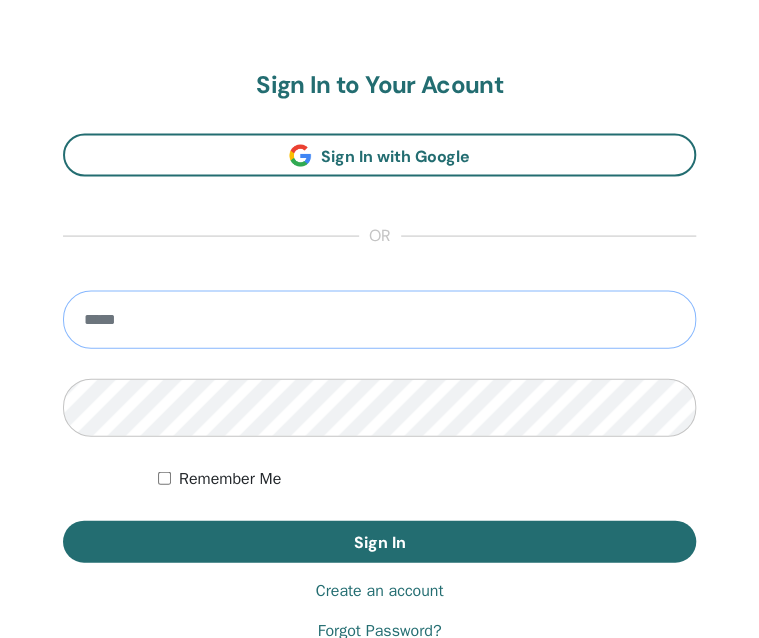 type on "**********" 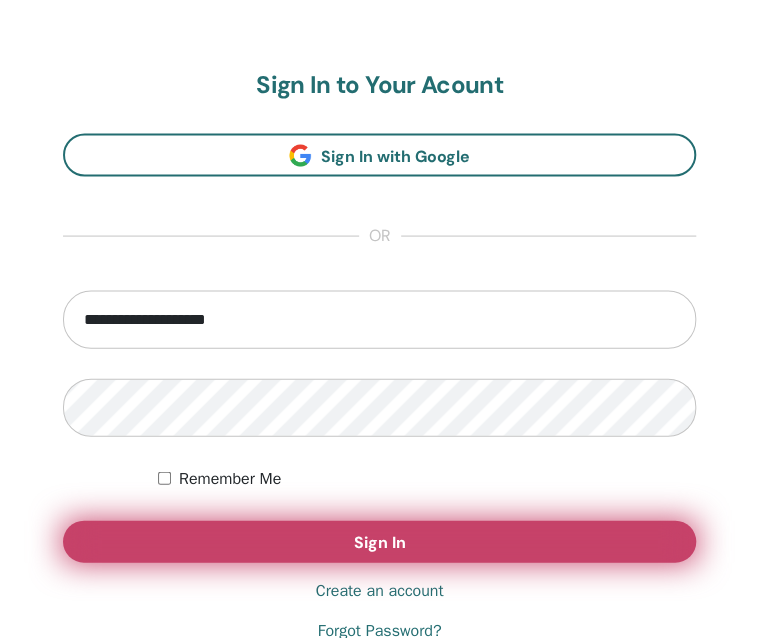 click on "Sign In" at bounding box center [379, 541] 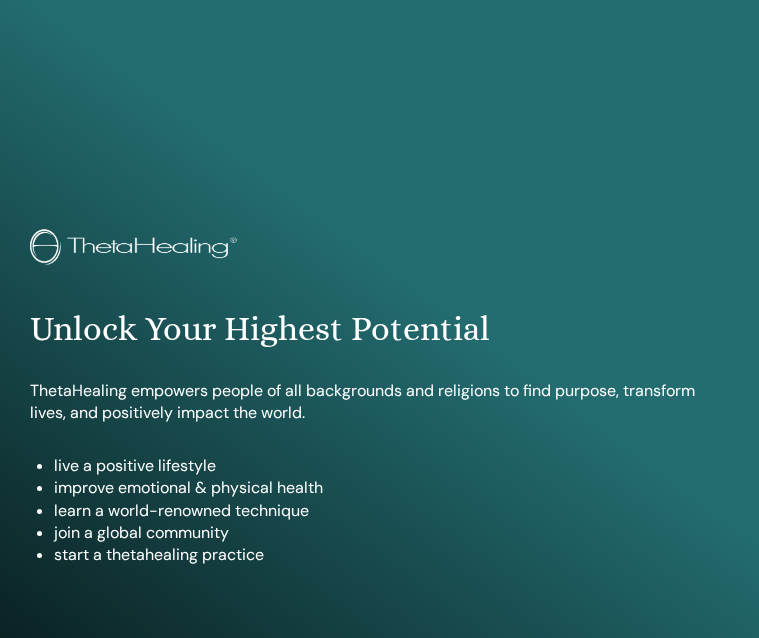 scroll, scrollTop: 1156, scrollLeft: 0, axis: vertical 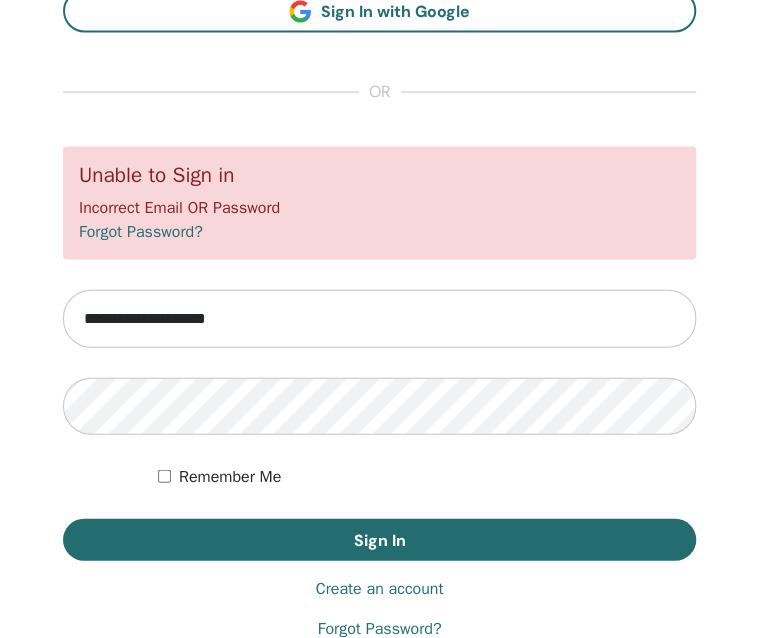 click on "**********" at bounding box center [379, 284] 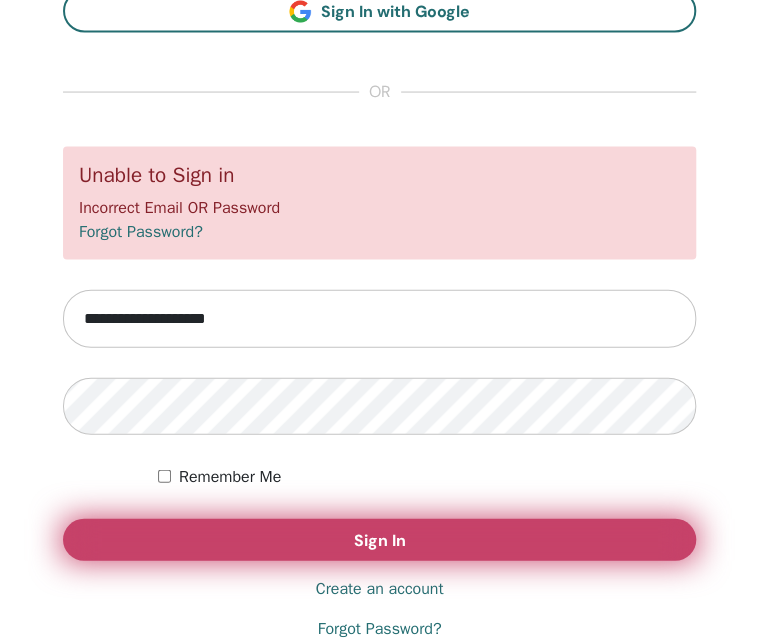 click on "Sign In" at bounding box center [380, 540] 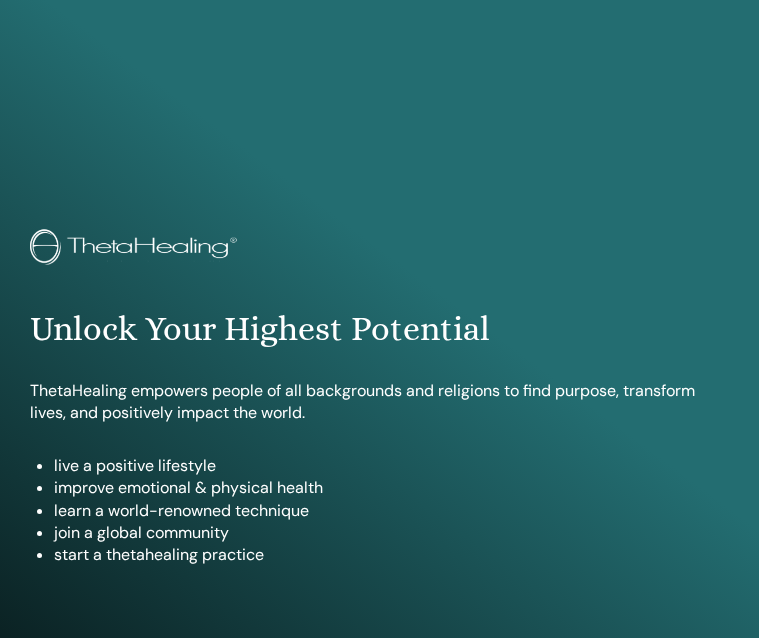scroll, scrollTop: 1156, scrollLeft: 0, axis: vertical 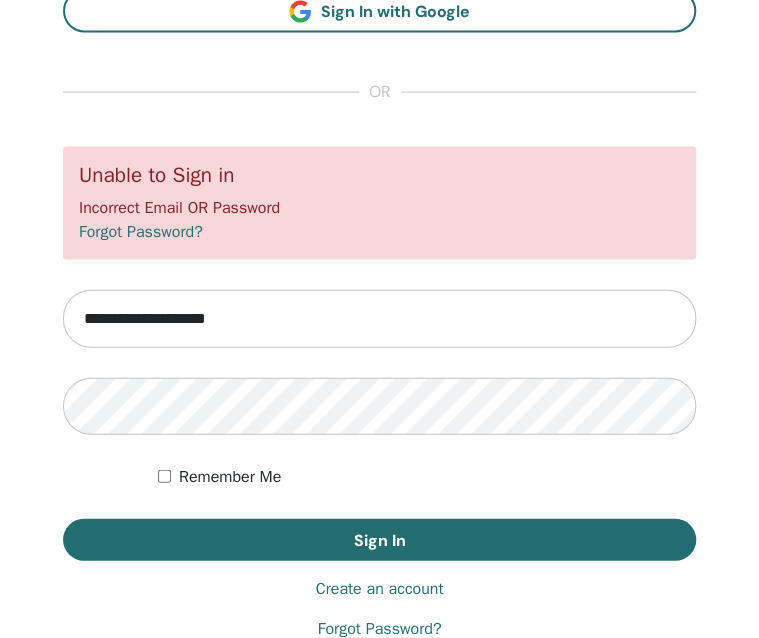 click on "Forgot Password?" at bounding box center (141, 232) 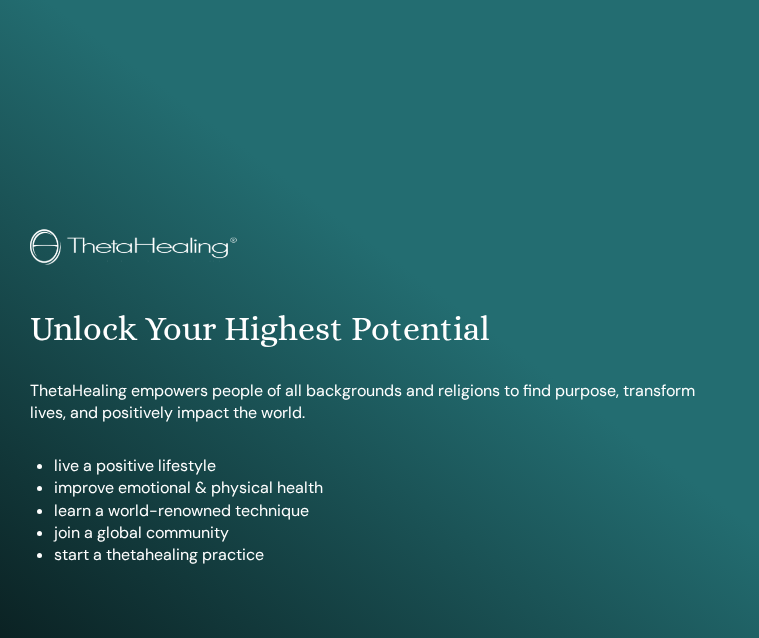 scroll, scrollTop: 1116, scrollLeft: 0, axis: vertical 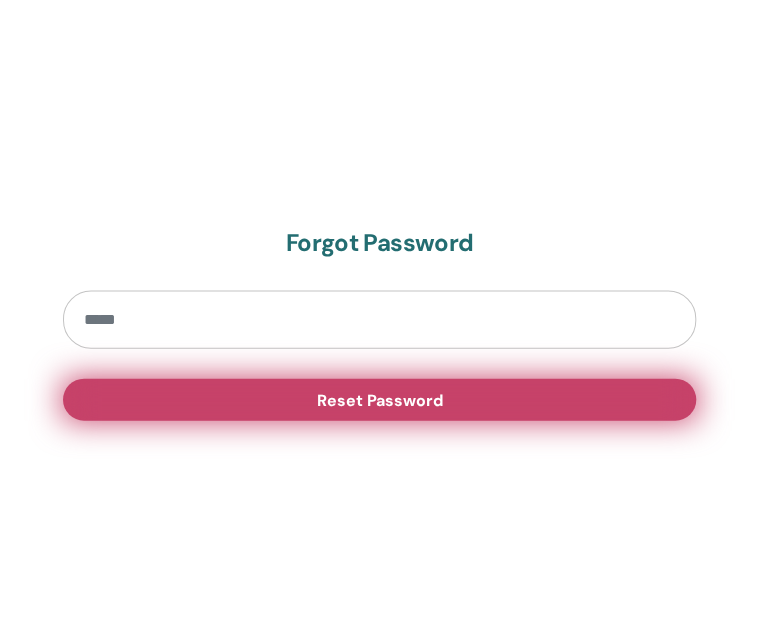click on "Reset Password" at bounding box center [379, 399] 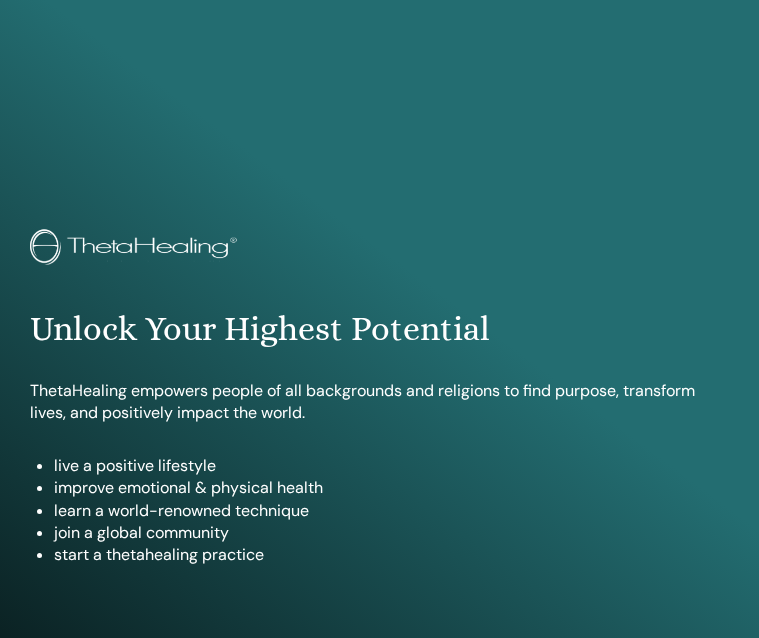 scroll, scrollTop: 1158, scrollLeft: 0, axis: vertical 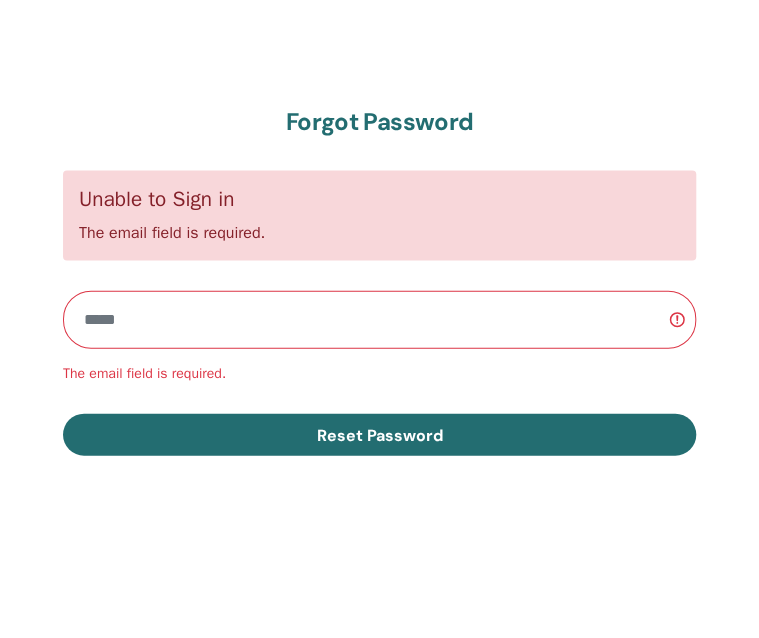 click at bounding box center [379, 320] 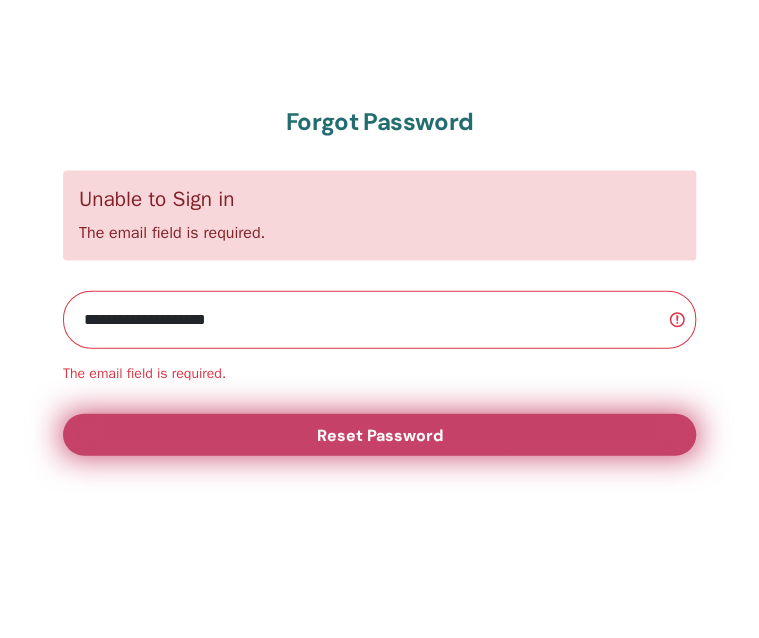 click on "Reset Password" at bounding box center [379, 435] 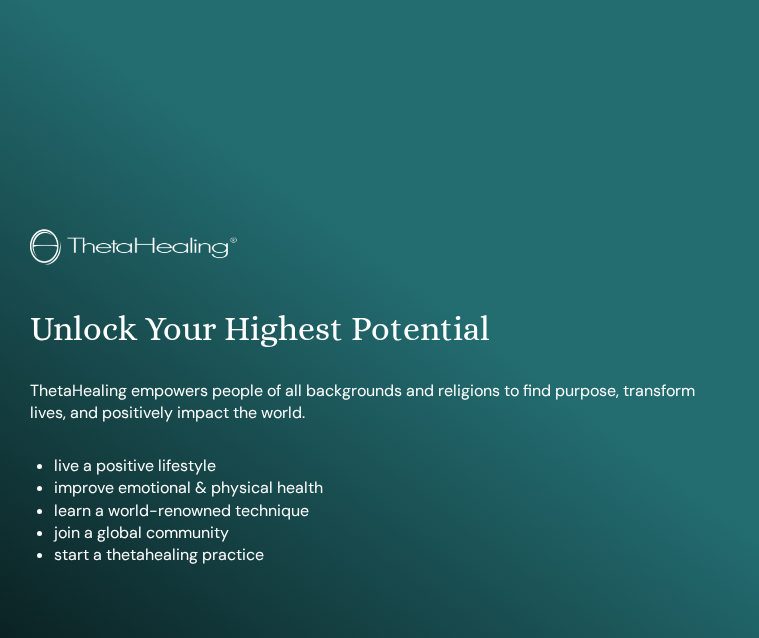 scroll, scrollTop: 0, scrollLeft: 0, axis: both 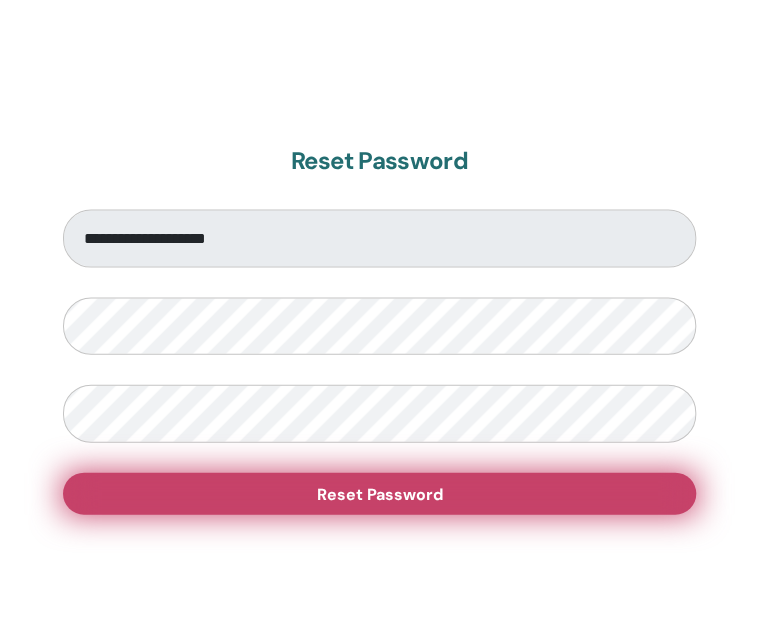 click on "Reset Password" at bounding box center [379, 493] 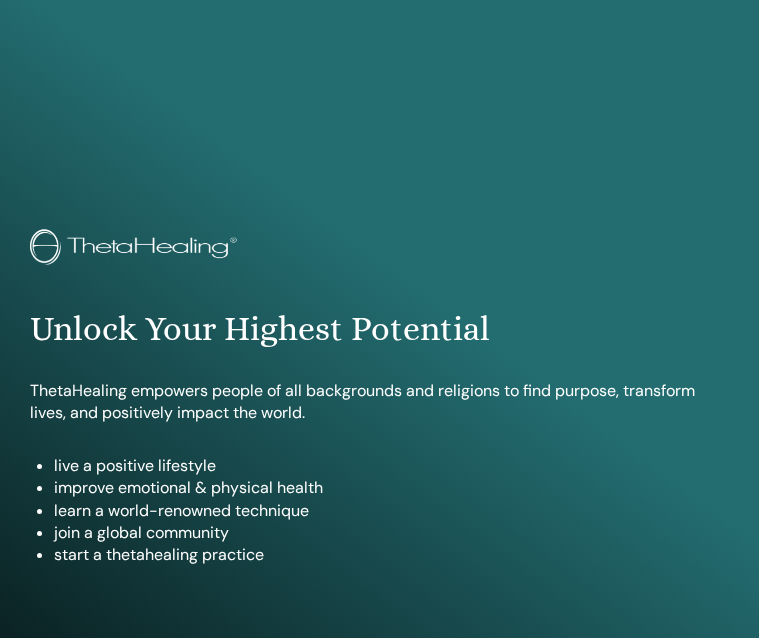scroll, scrollTop: 1120, scrollLeft: 0, axis: vertical 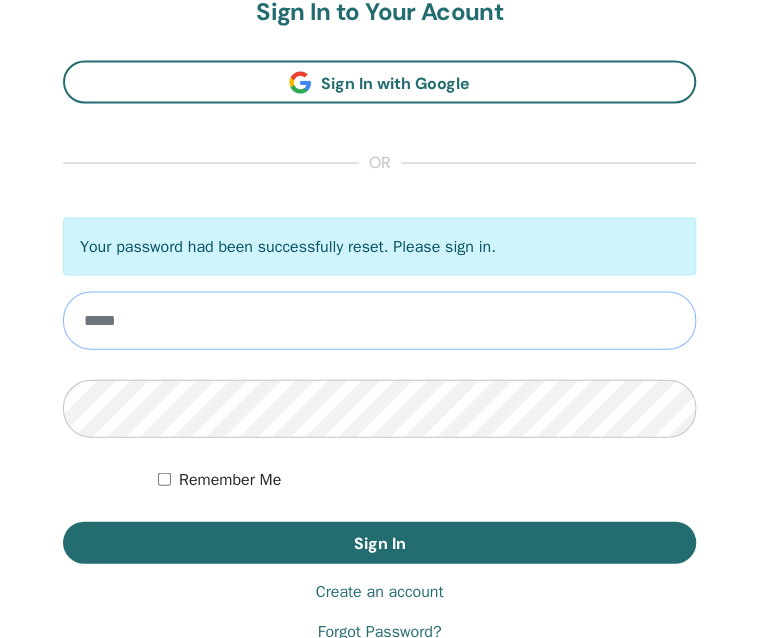 click at bounding box center (379, 320) 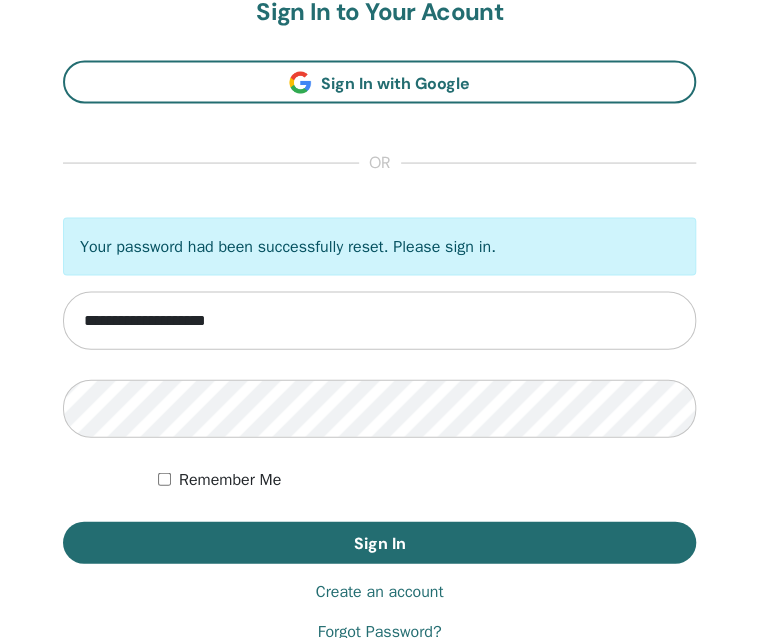 click on "Remember Me" at bounding box center [230, 479] 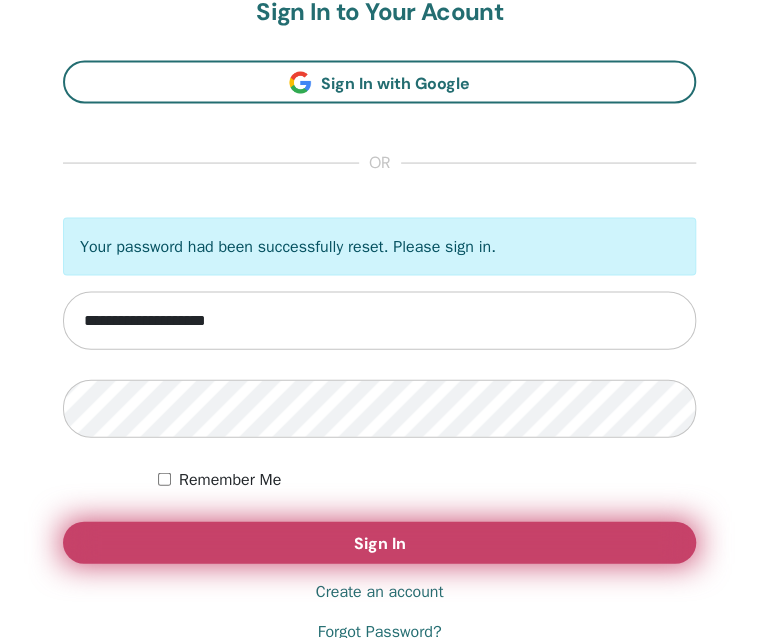 click on "Sign In" at bounding box center (379, 542) 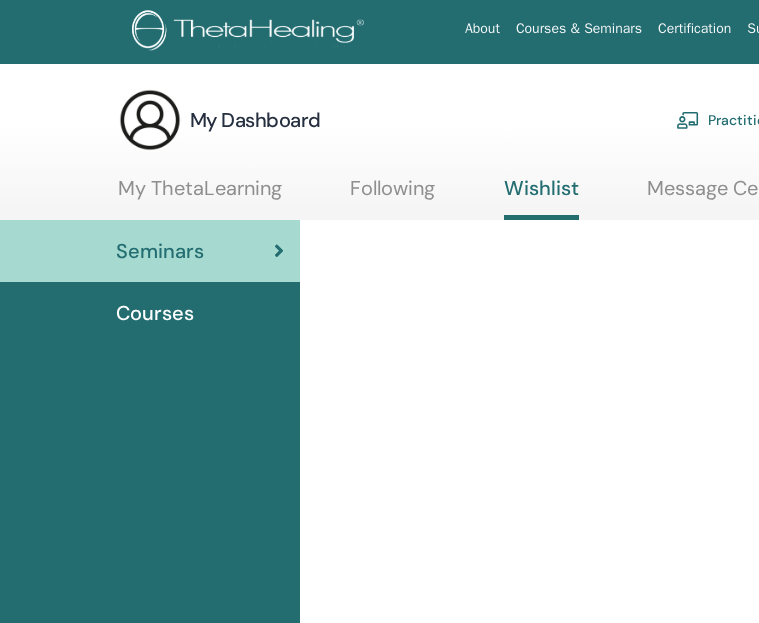 scroll, scrollTop: 0, scrollLeft: 0, axis: both 